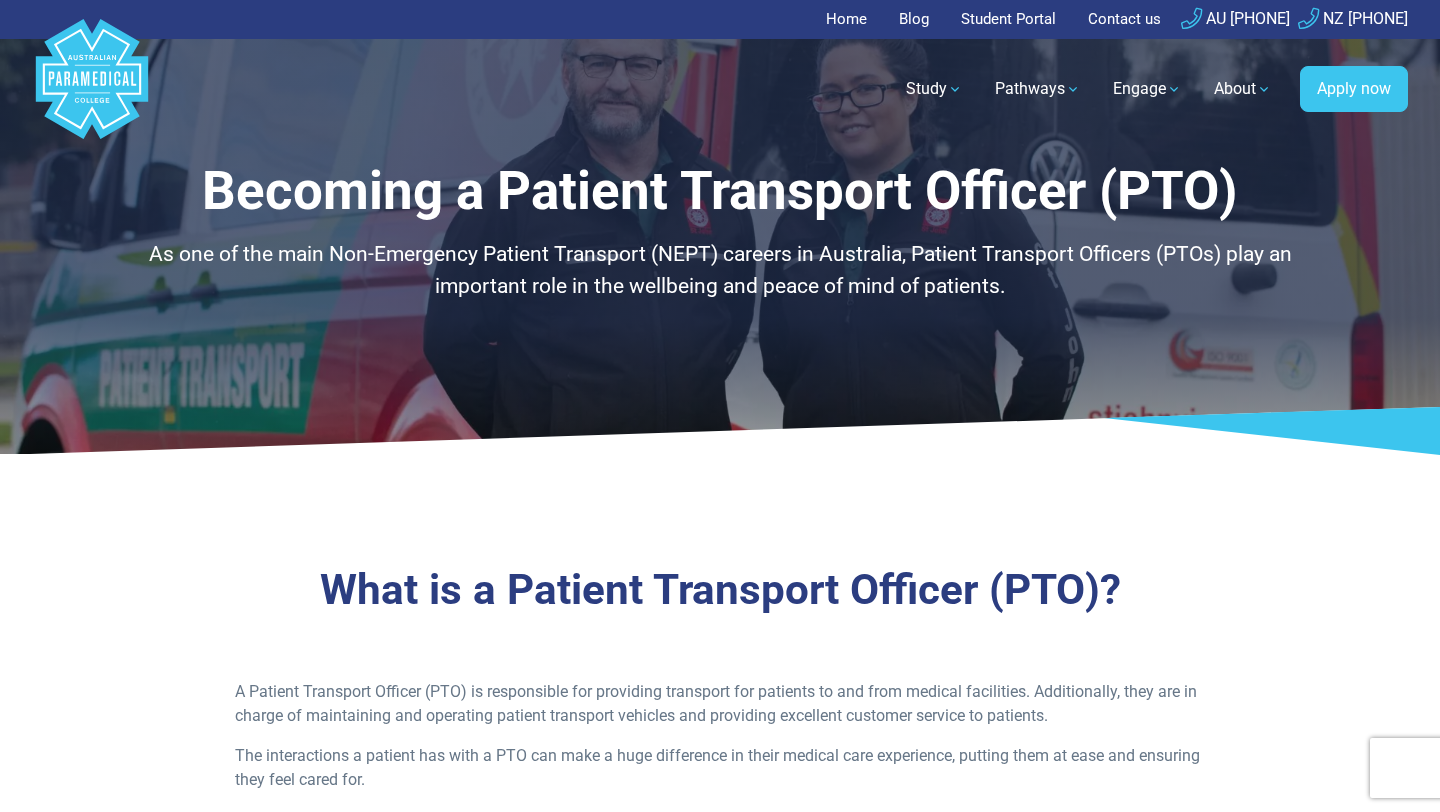 scroll, scrollTop: 0, scrollLeft: 0, axis: both 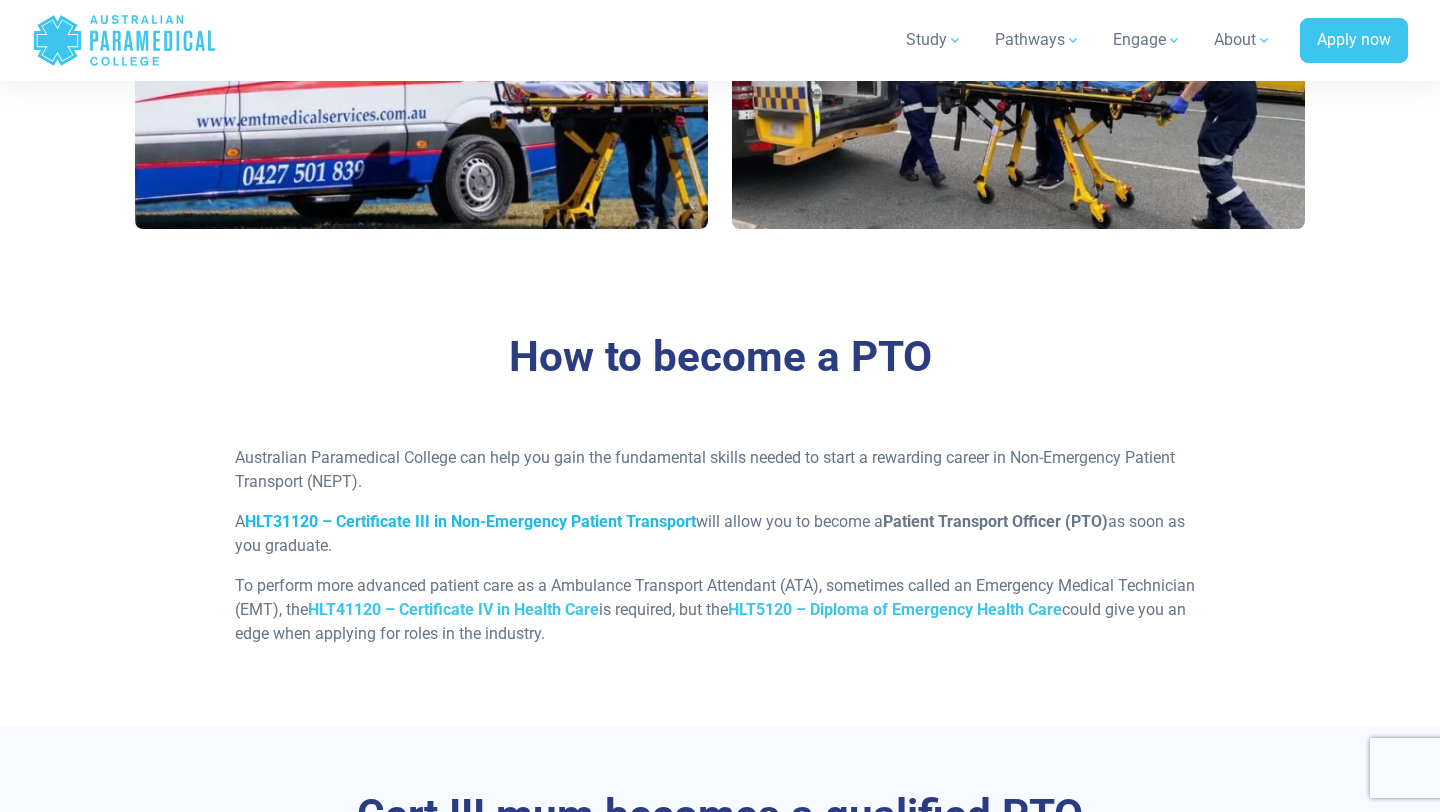click on "HLT31120 – Certificate III in Non-Emergency Patient Transport" at bounding box center (470, 521) 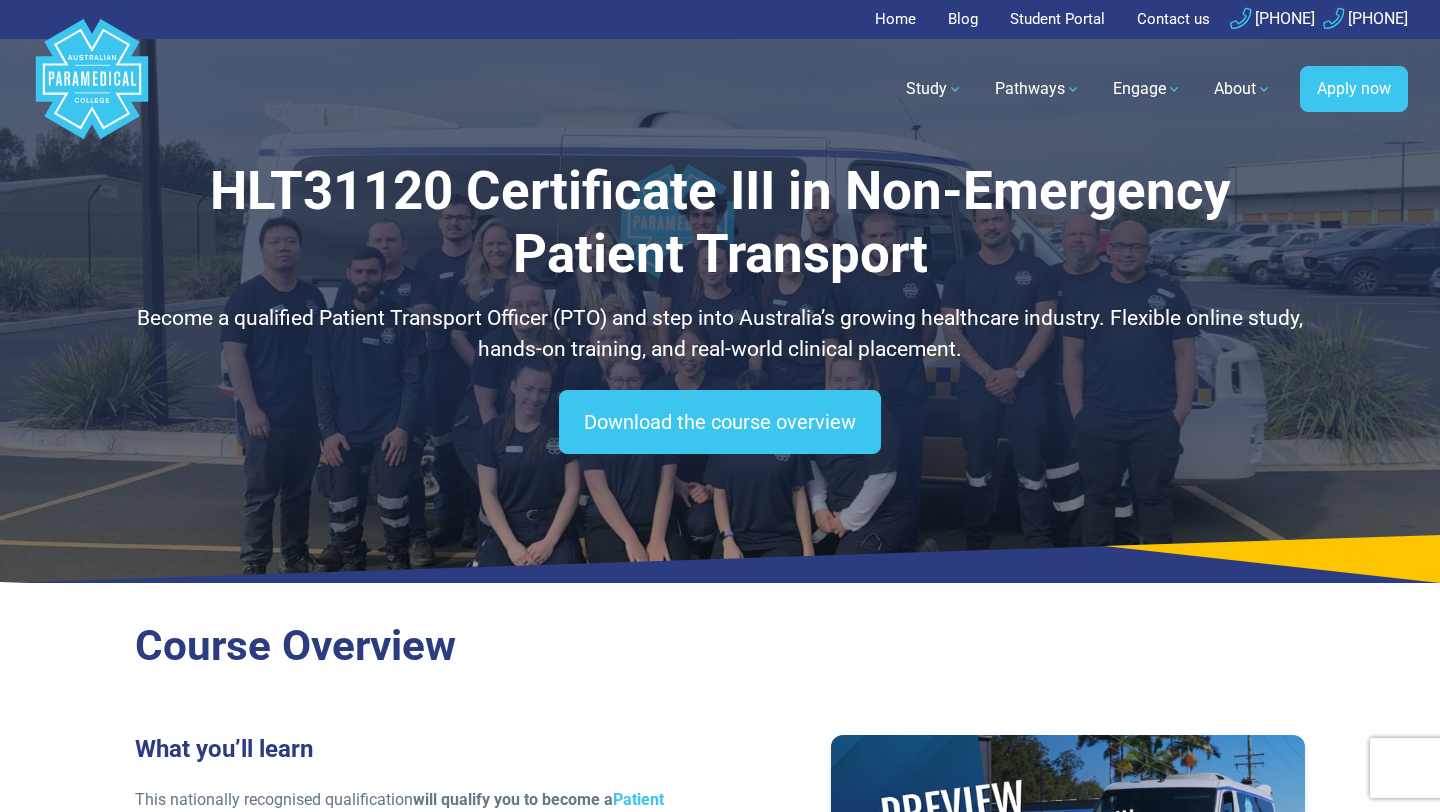 scroll, scrollTop: 0, scrollLeft: 0, axis: both 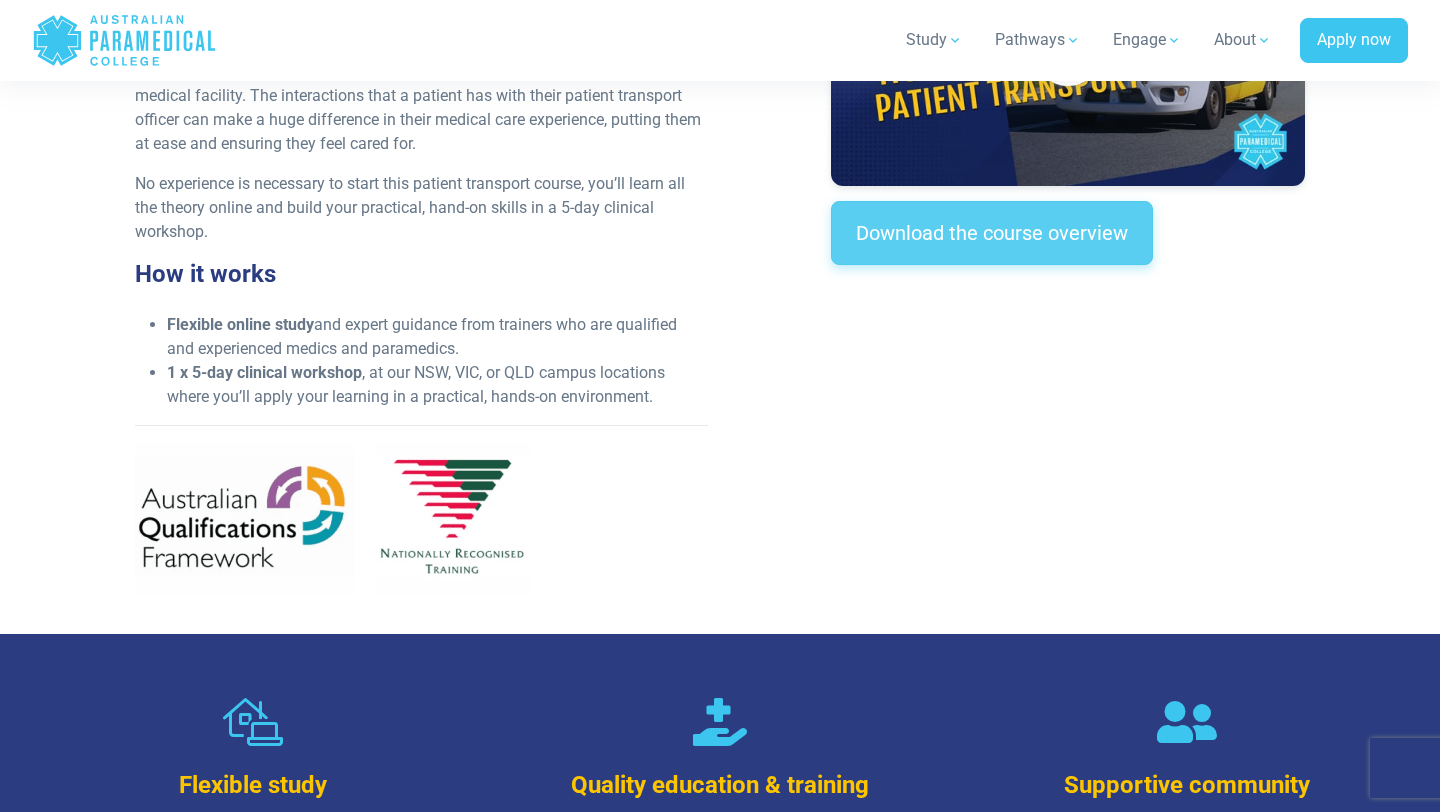 click on "Download the course overview" at bounding box center [992, 233] 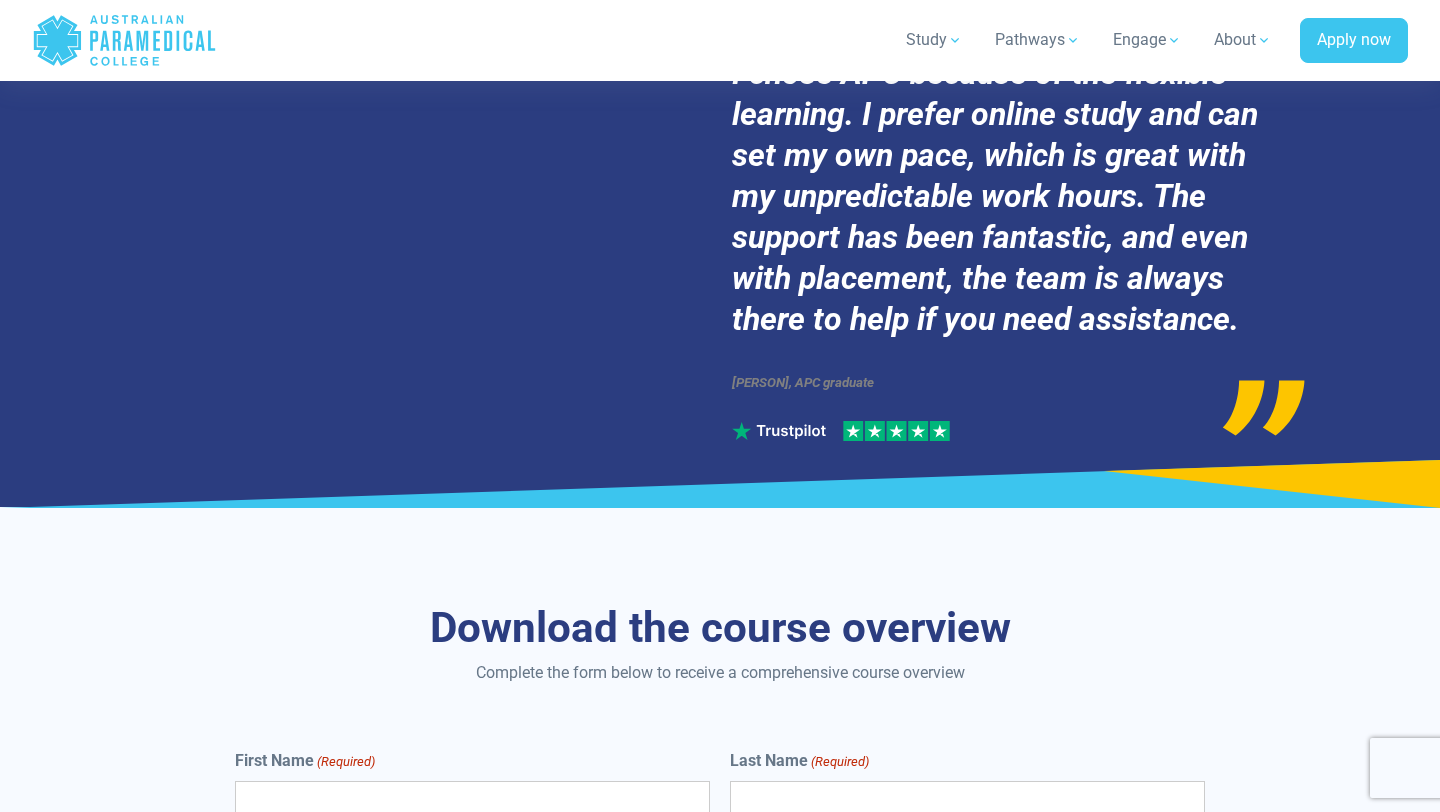 scroll, scrollTop: 8982, scrollLeft: 0, axis: vertical 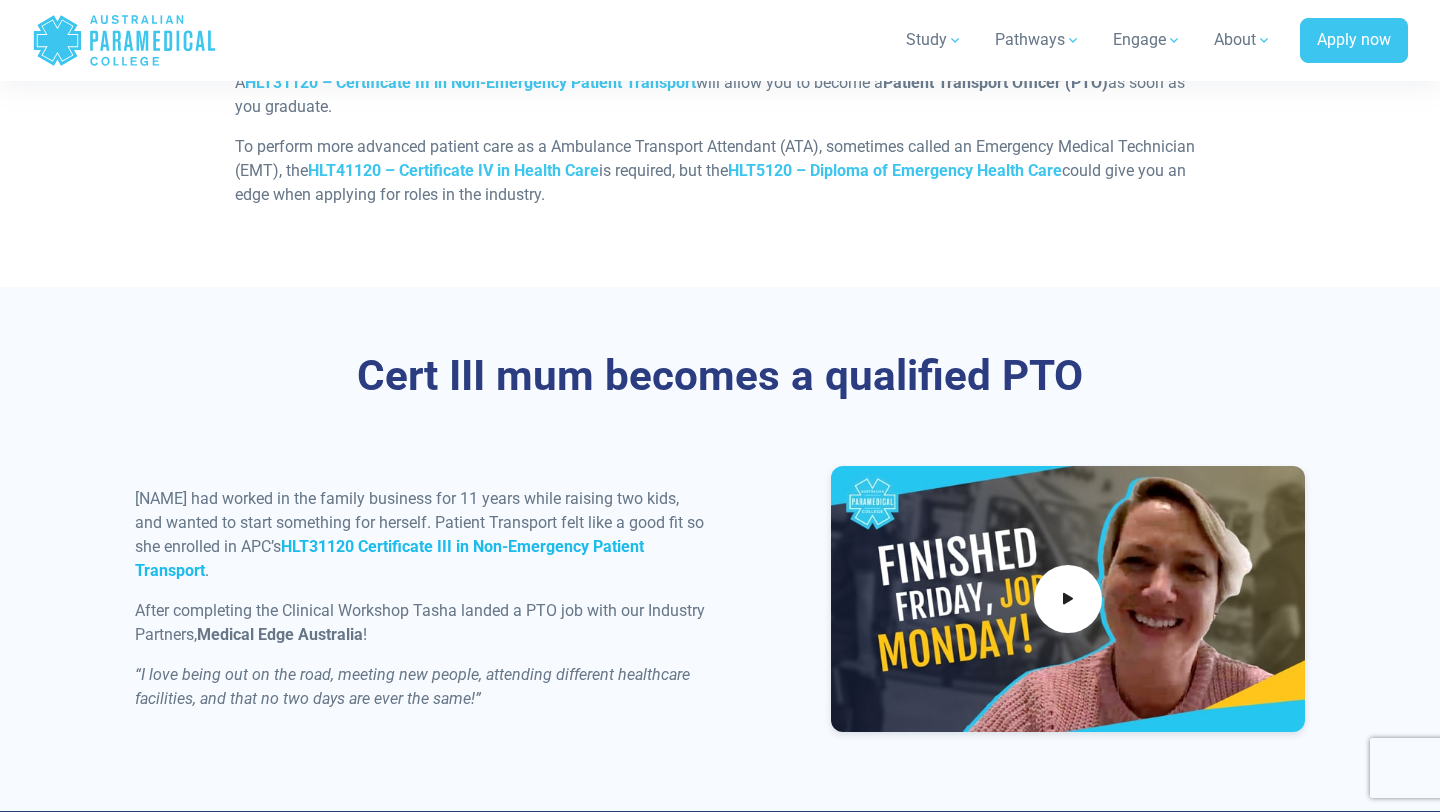click on "HLT31120 Certificate III in Non-Emergency Patient Transport" at bounding box center [389, 558] 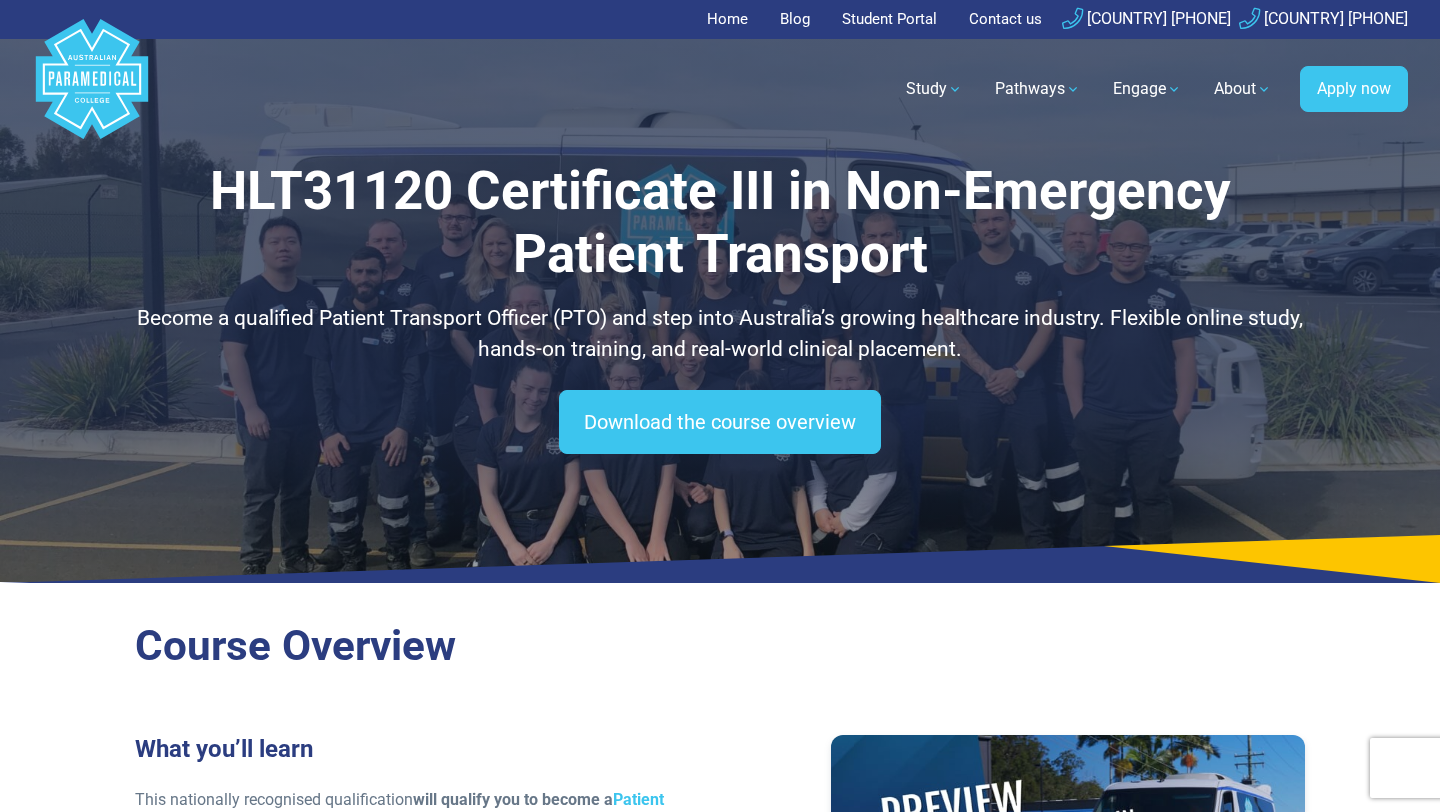 scroll, scrollTop: 0, scrollLeft: 0, axis: both 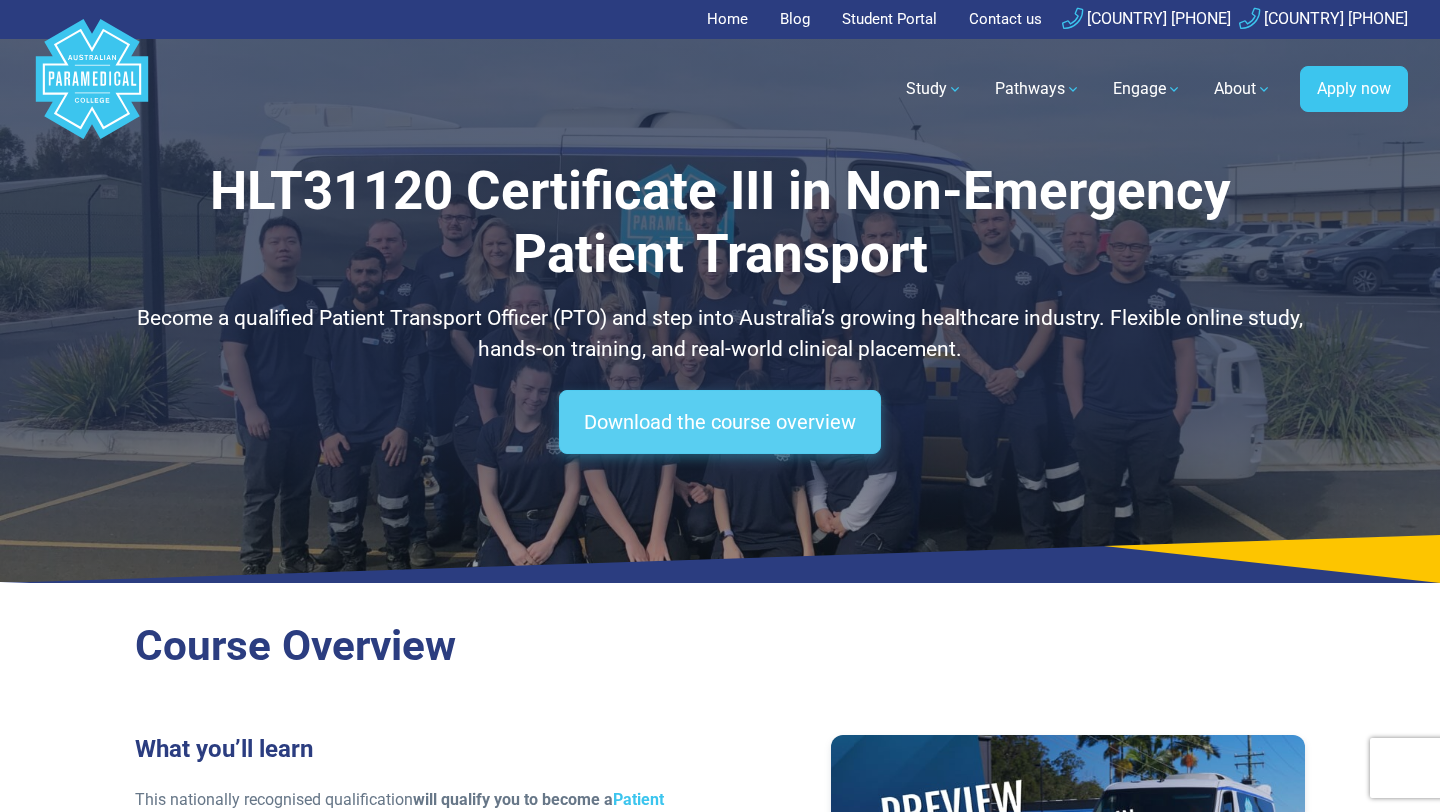 click on "Download the course overview" at bounding box center (720, 422) 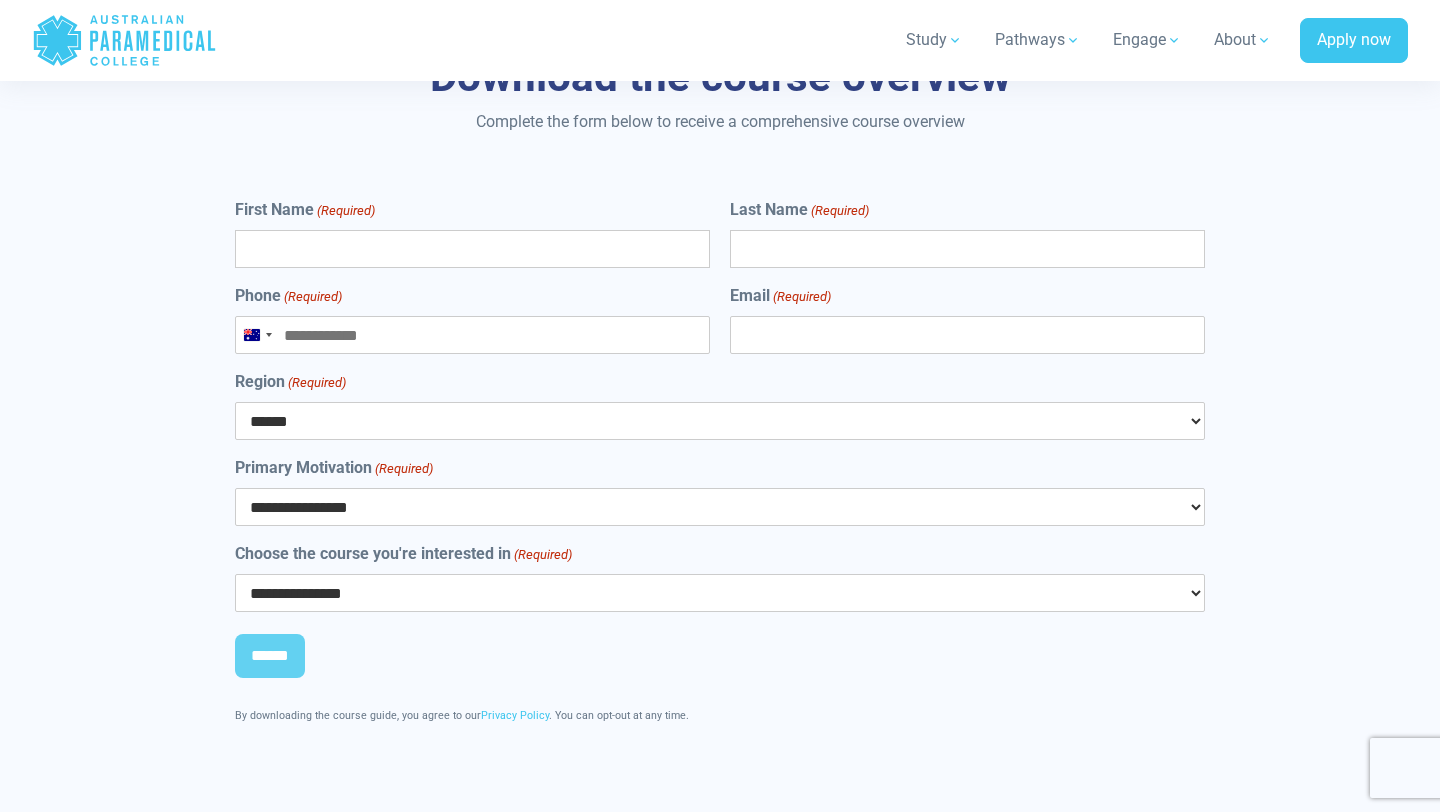 scroll, scrollTop: 8982, scrollLeft: 0, axis: vertical 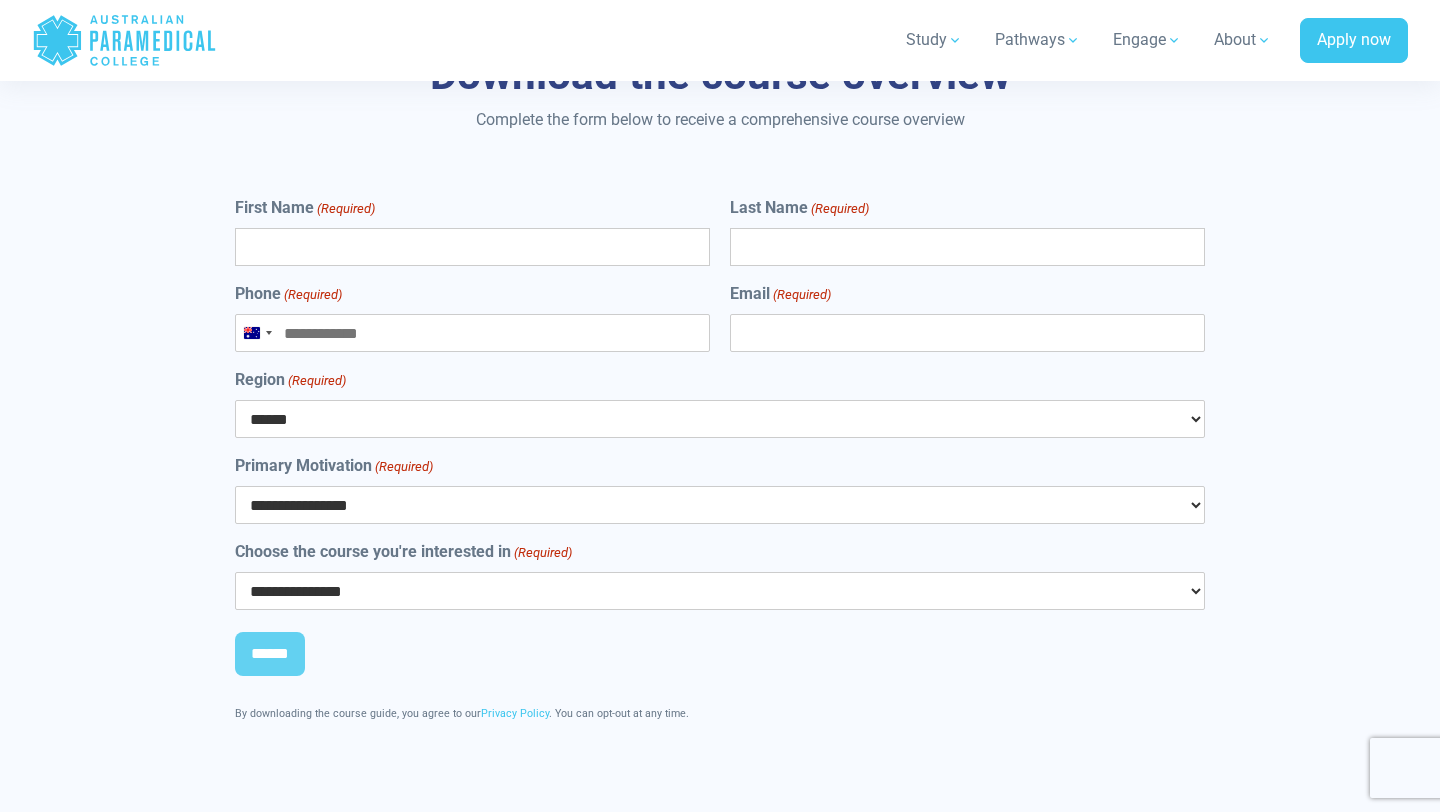 click on "First Name (Required)" at bounding box center (472, 247) 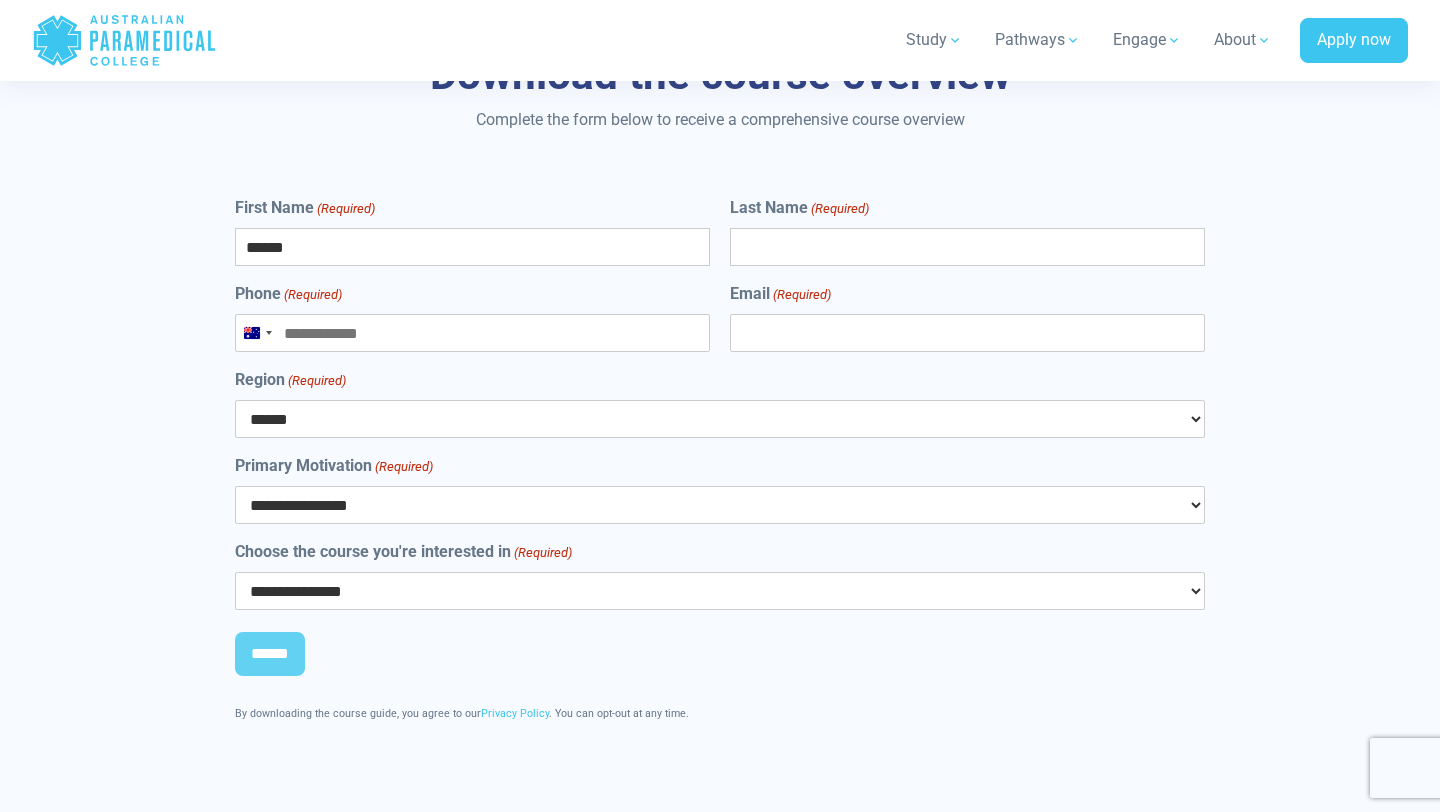 type on "******" 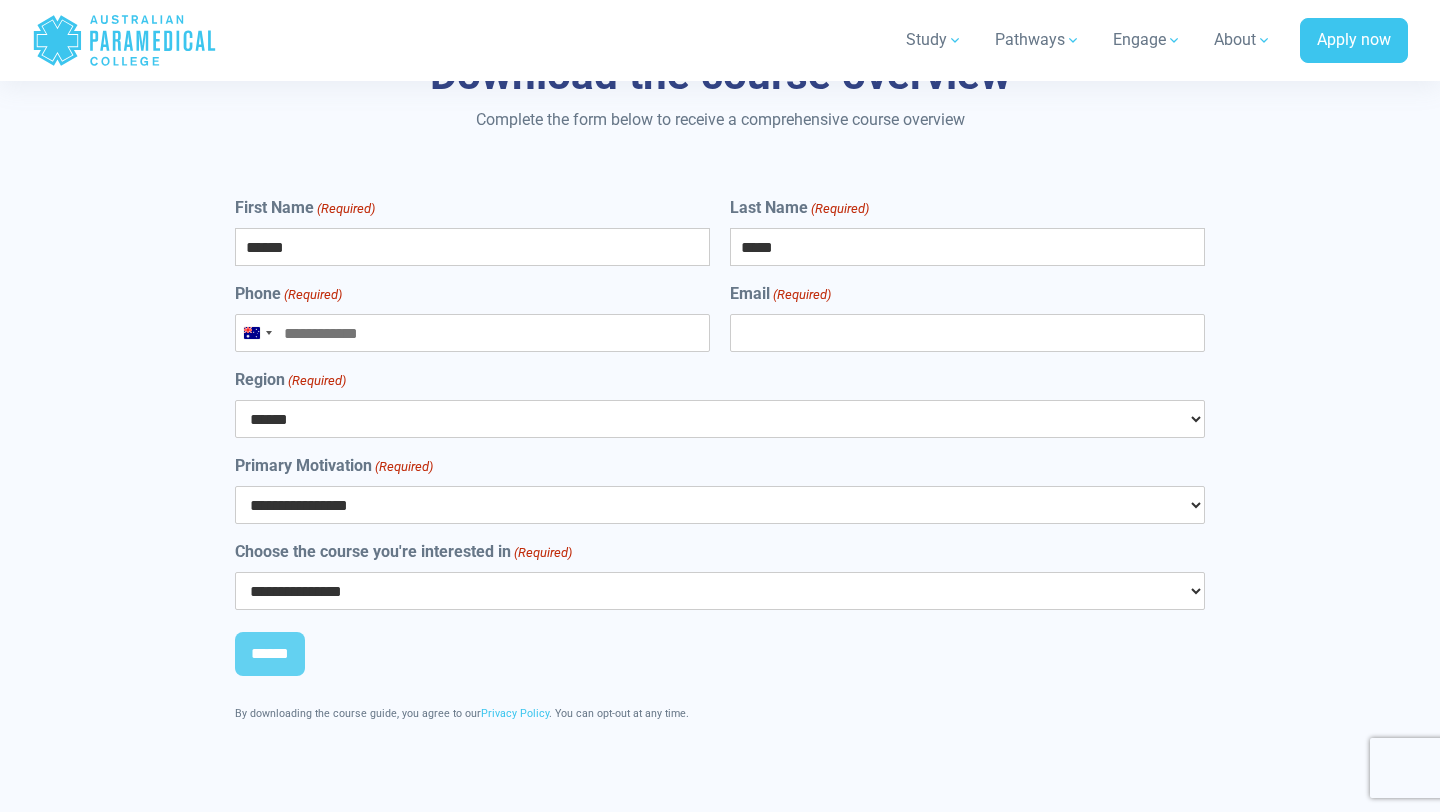 type on "*****" 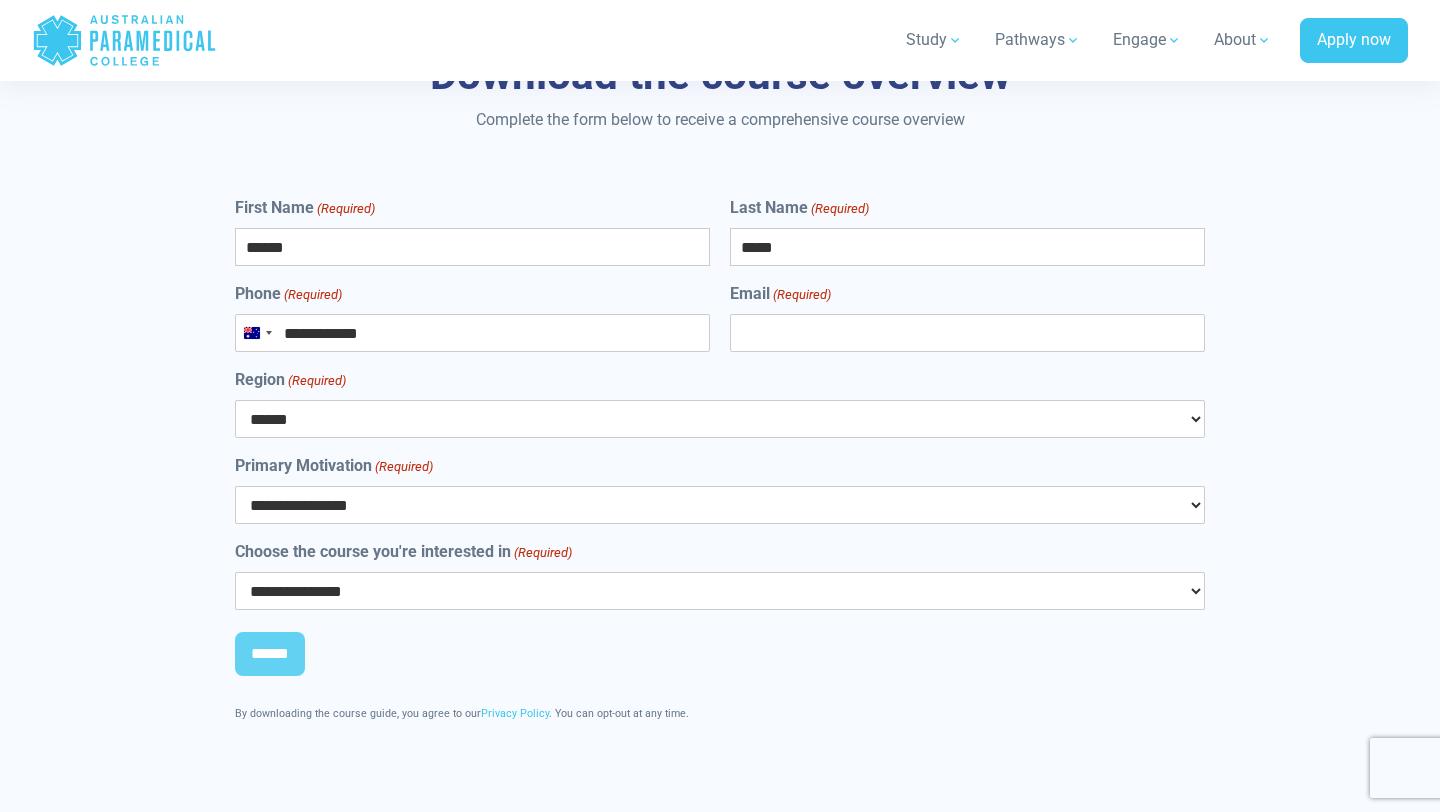 type on "**********" 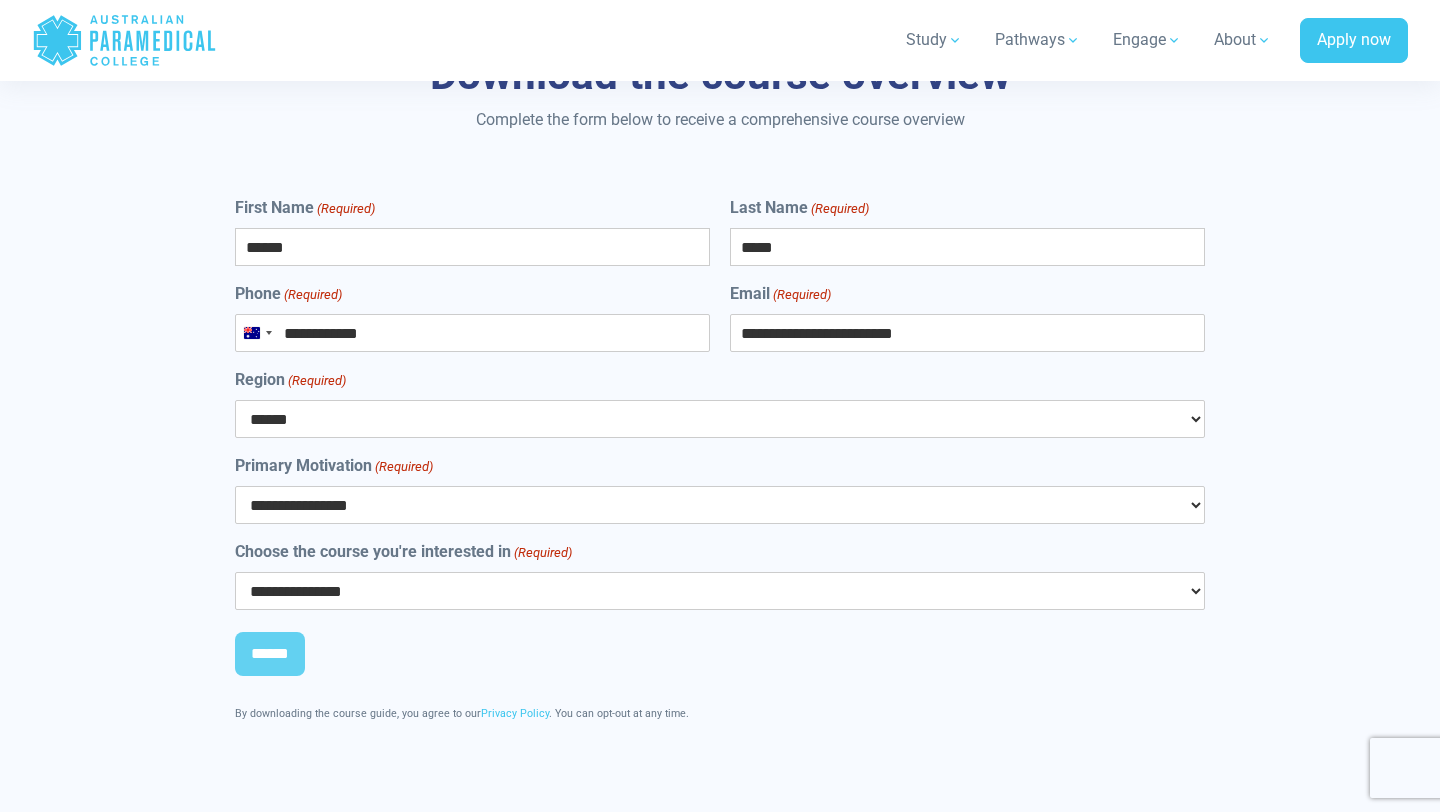 type on "**********" 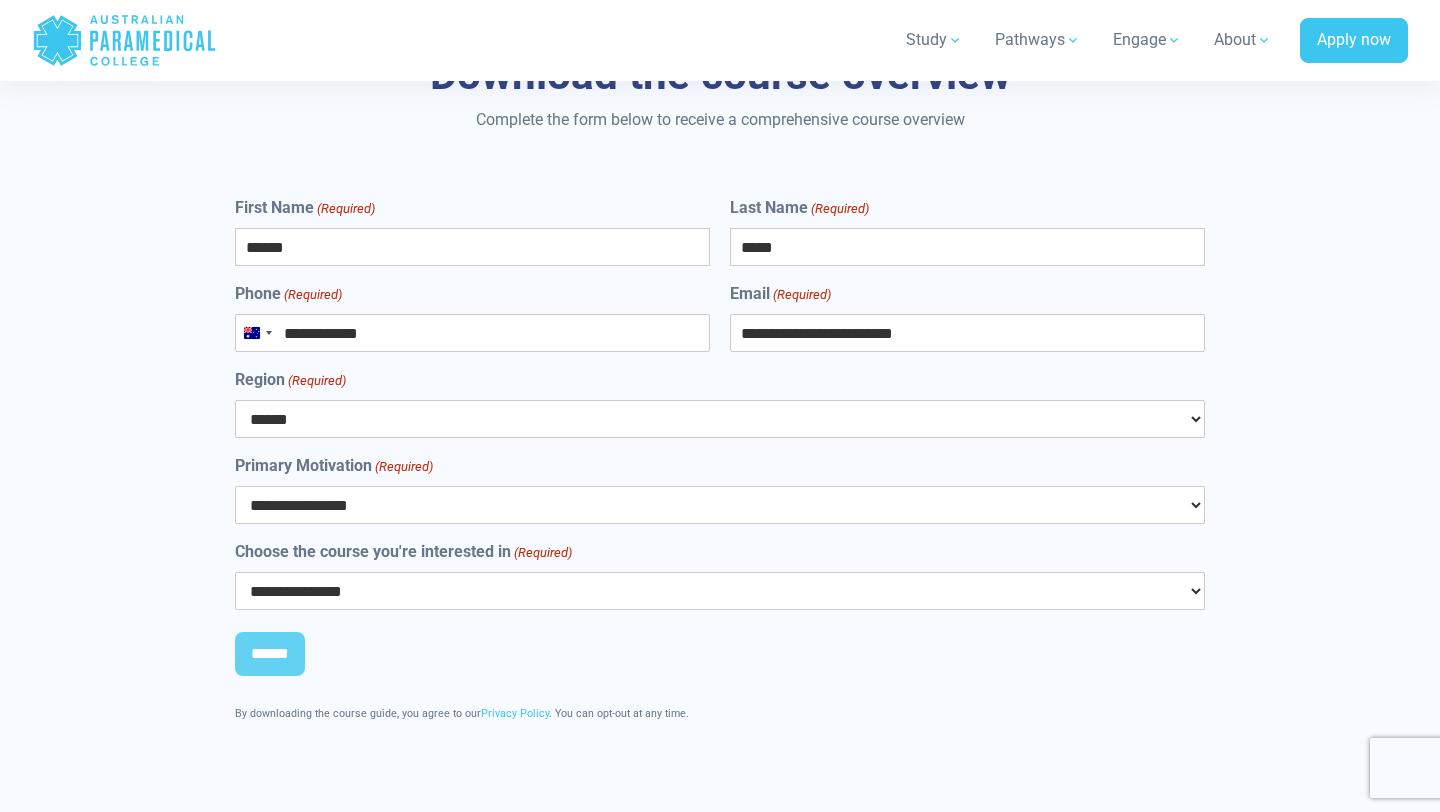 click on "****** *** *** *** ** ** *** ** *** **" at bounding box center [720, 419] 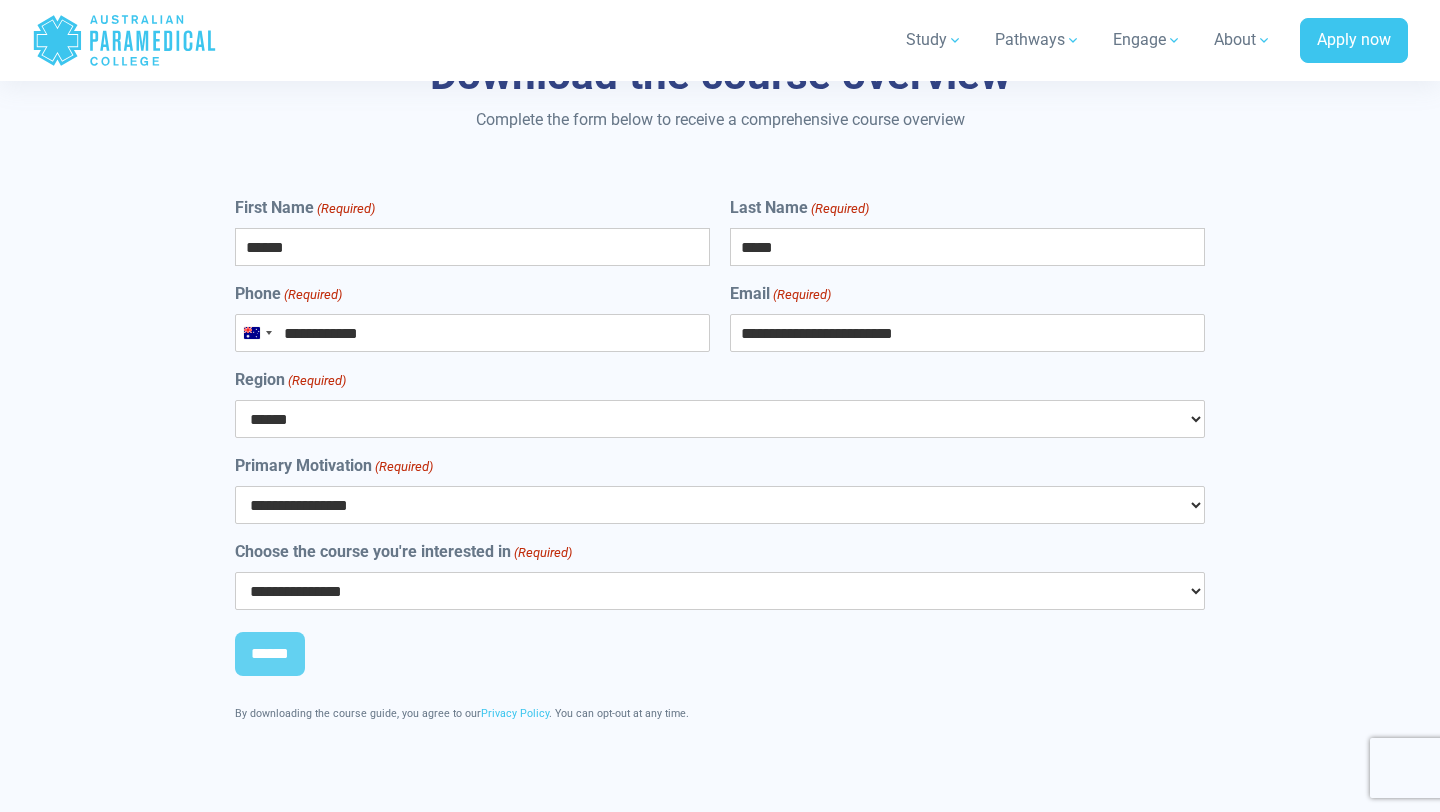 select on "***" 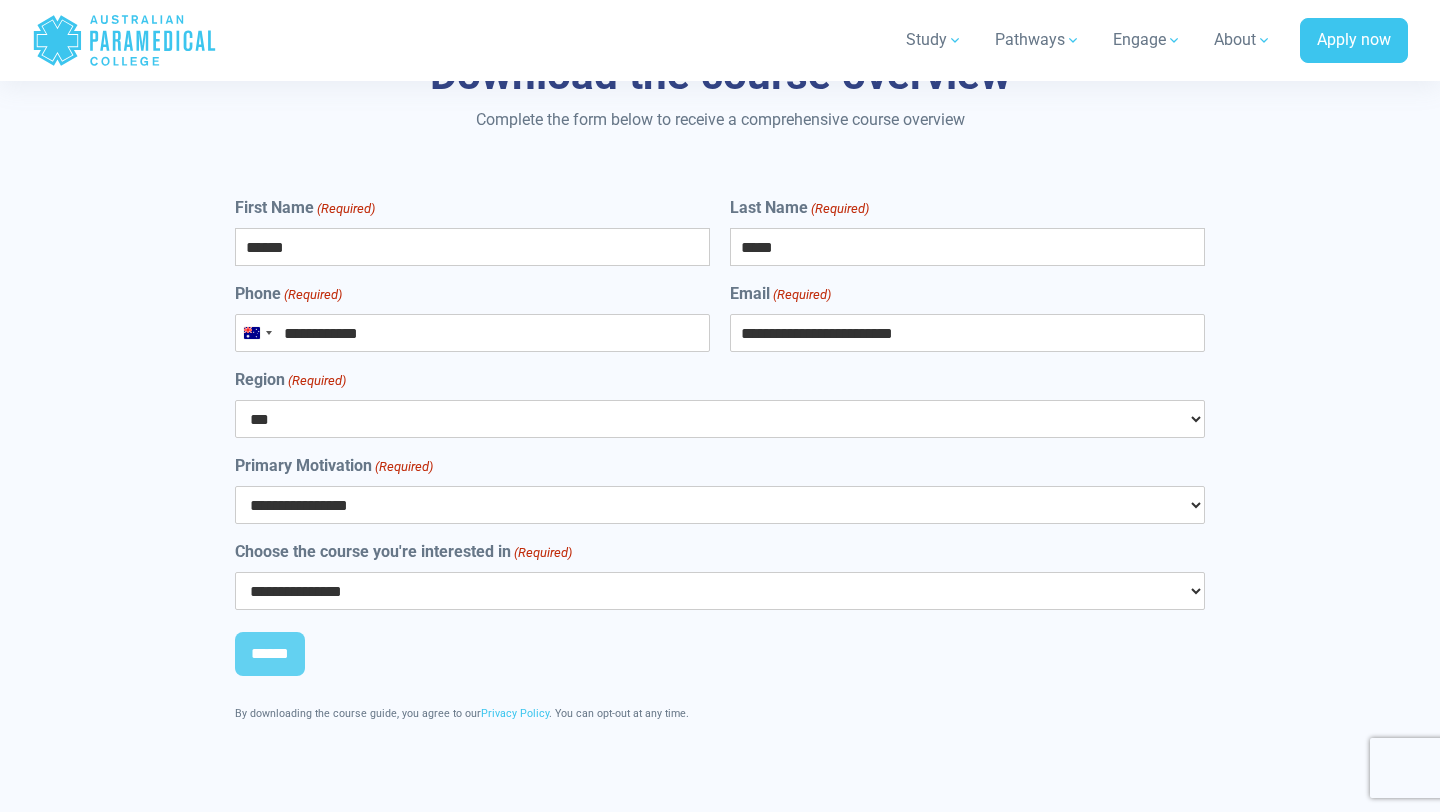 click on "**********" at bounding box center (720, 505) 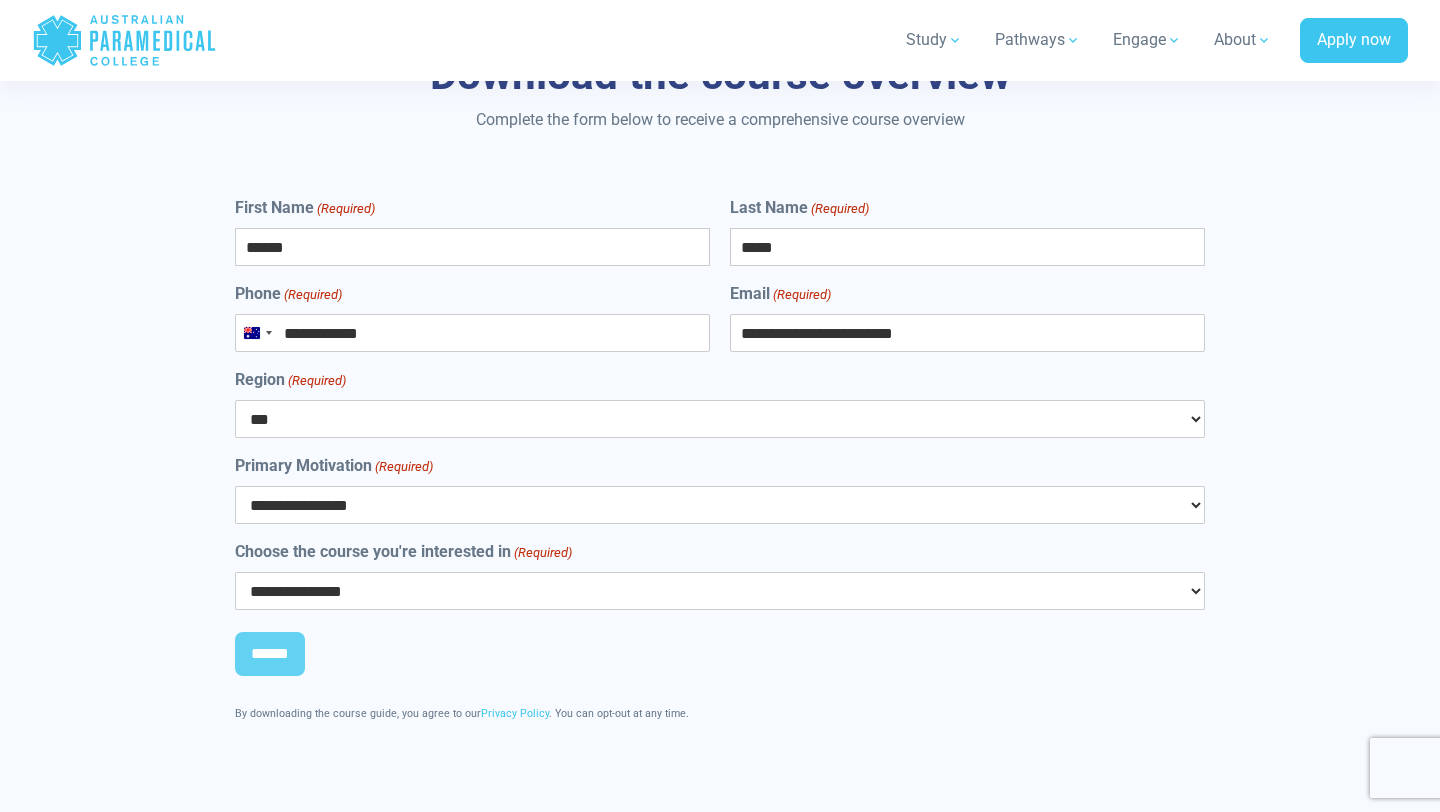 select on "**********" 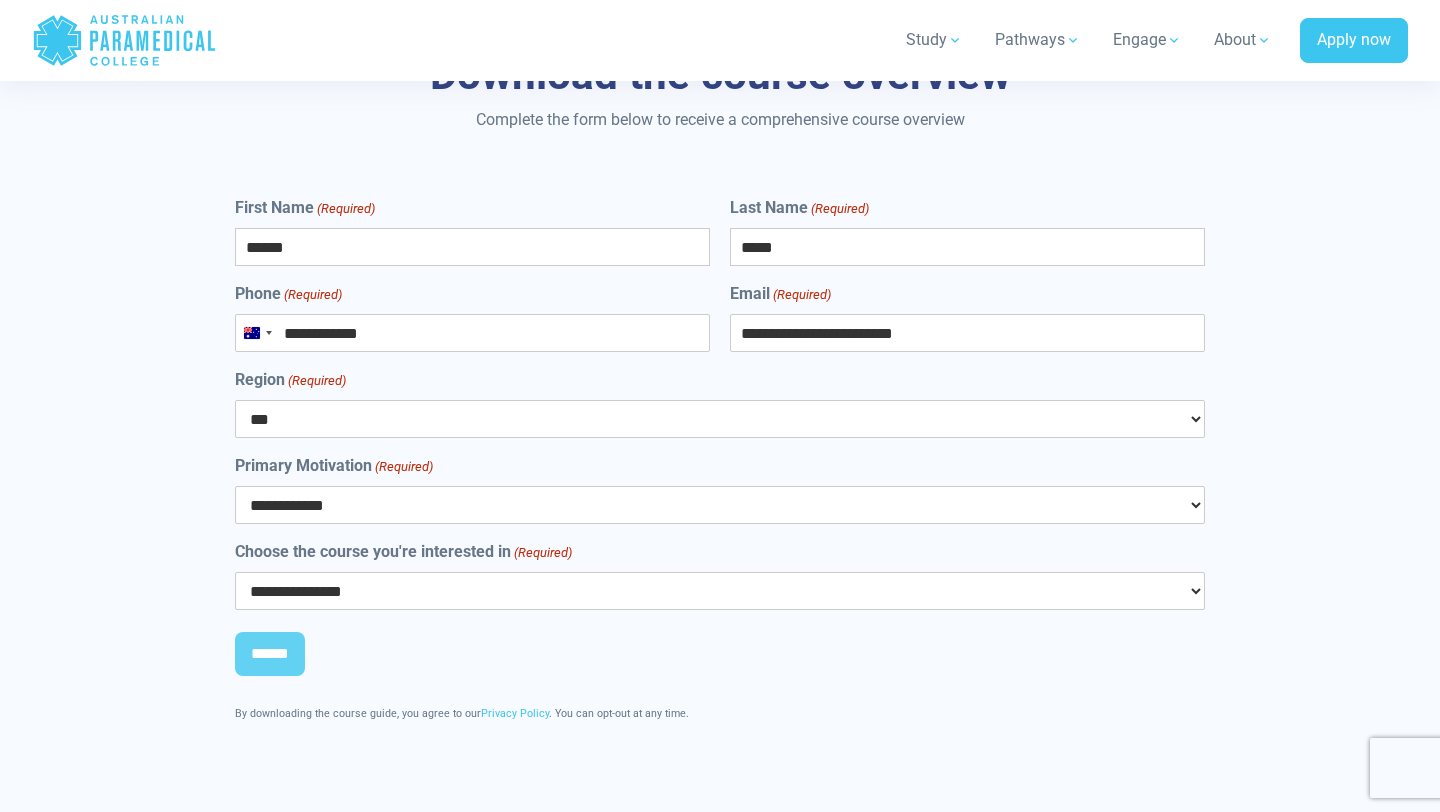 click on "**********" at bounding box center (720, 591) 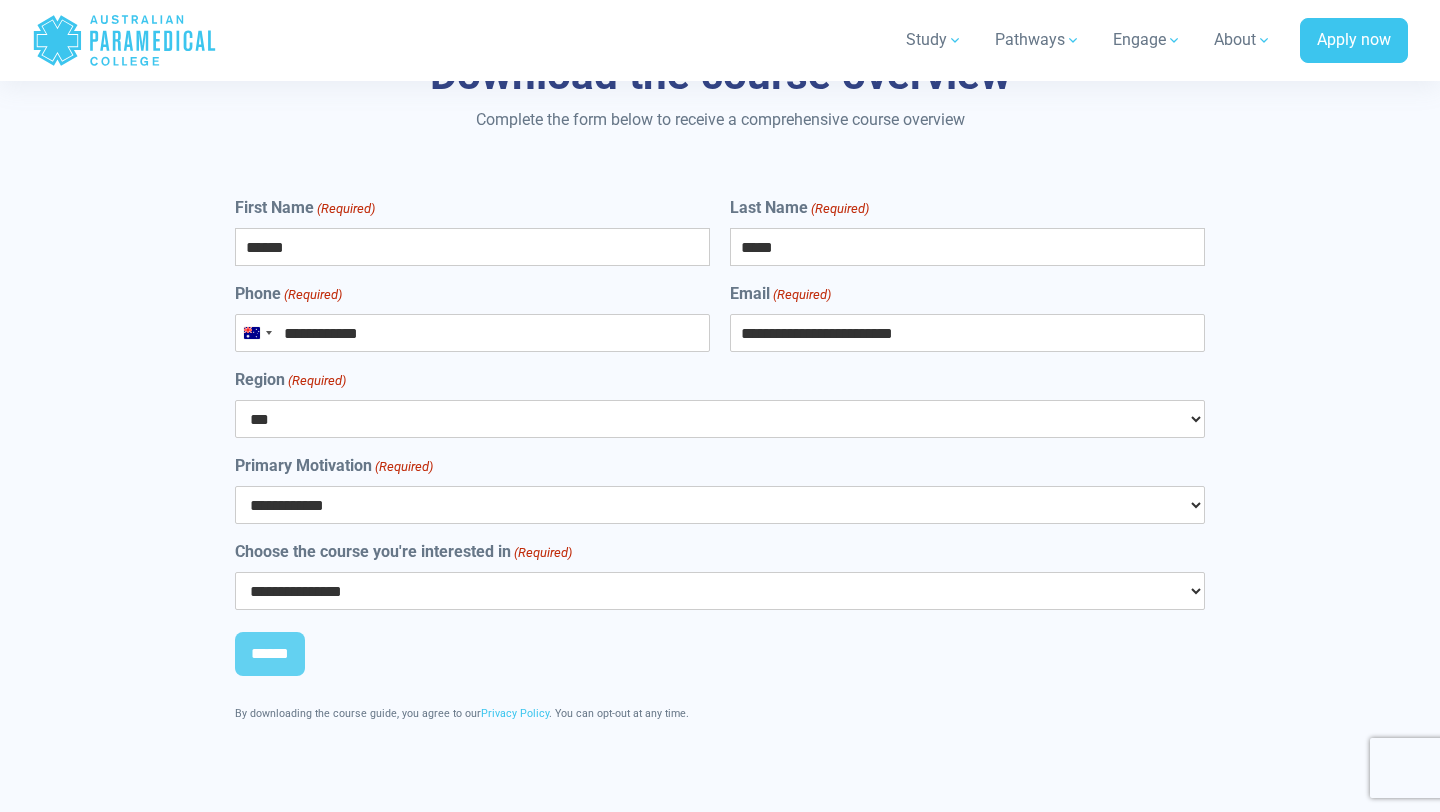 select on "**********" 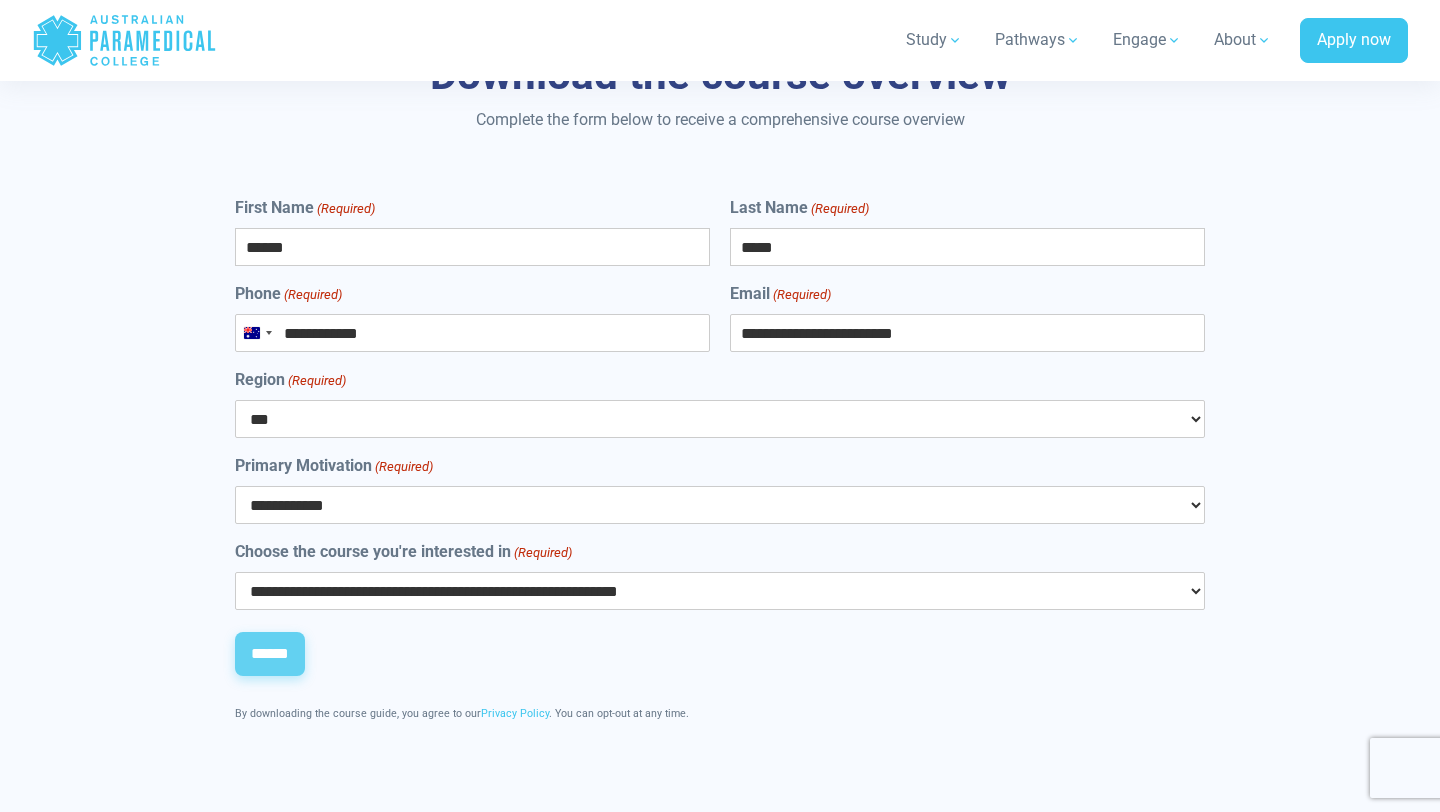 click on "******" at bounding box center (270, 654) 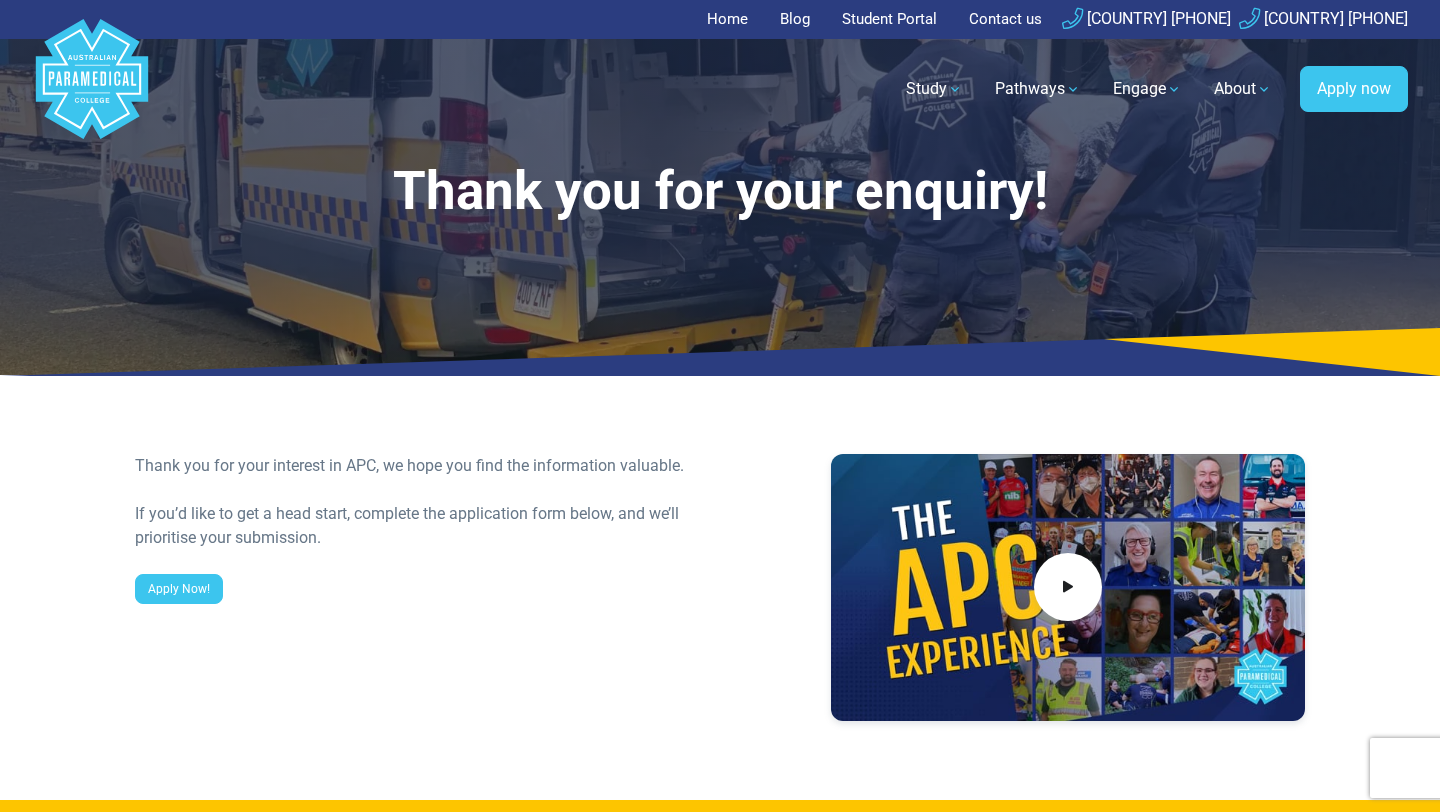 scroll, scrollTop: 0, scrollLeft: 0, axis: both 